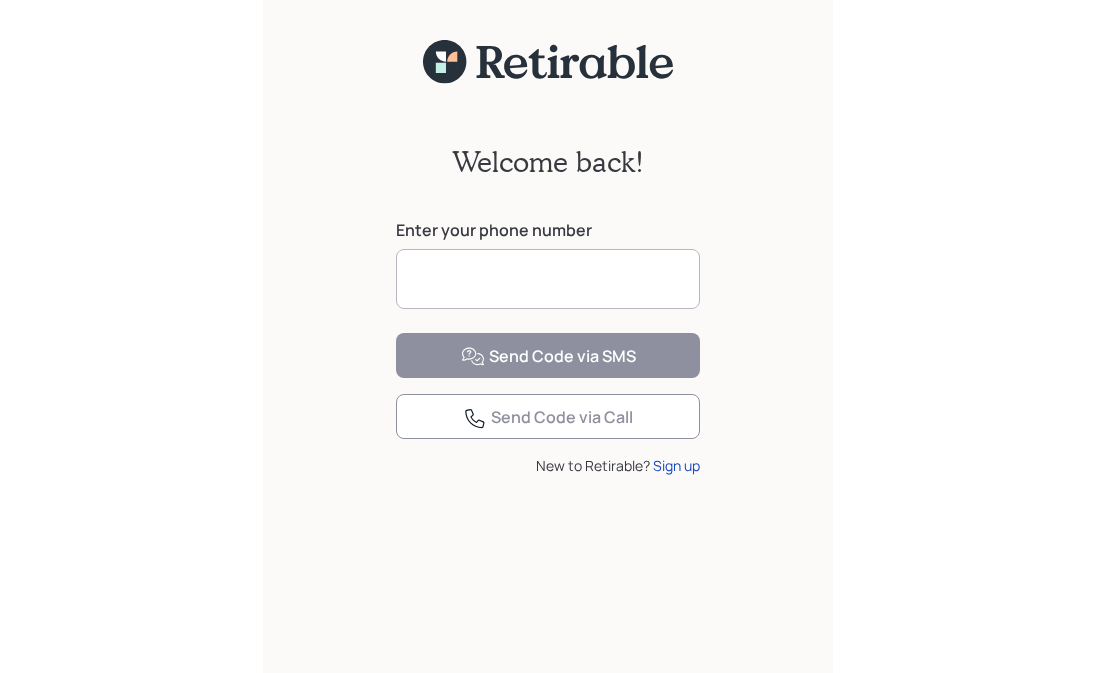 scroll, scrollTop: 0, scrollLeft: 0, axis: both 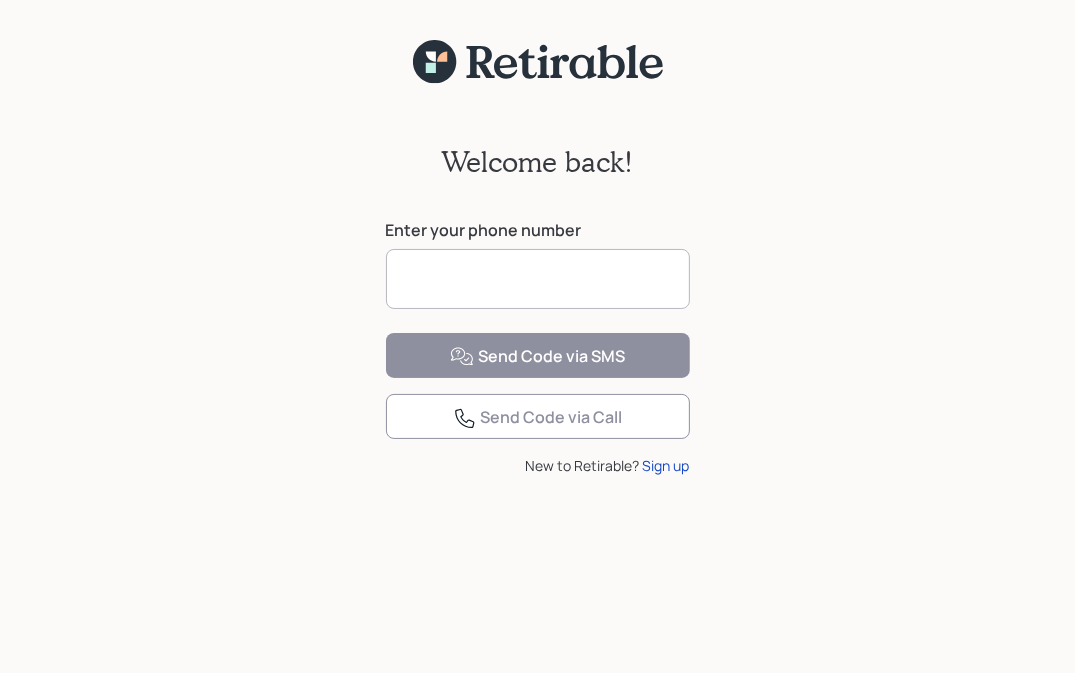 click at bounding box center [538, 279] 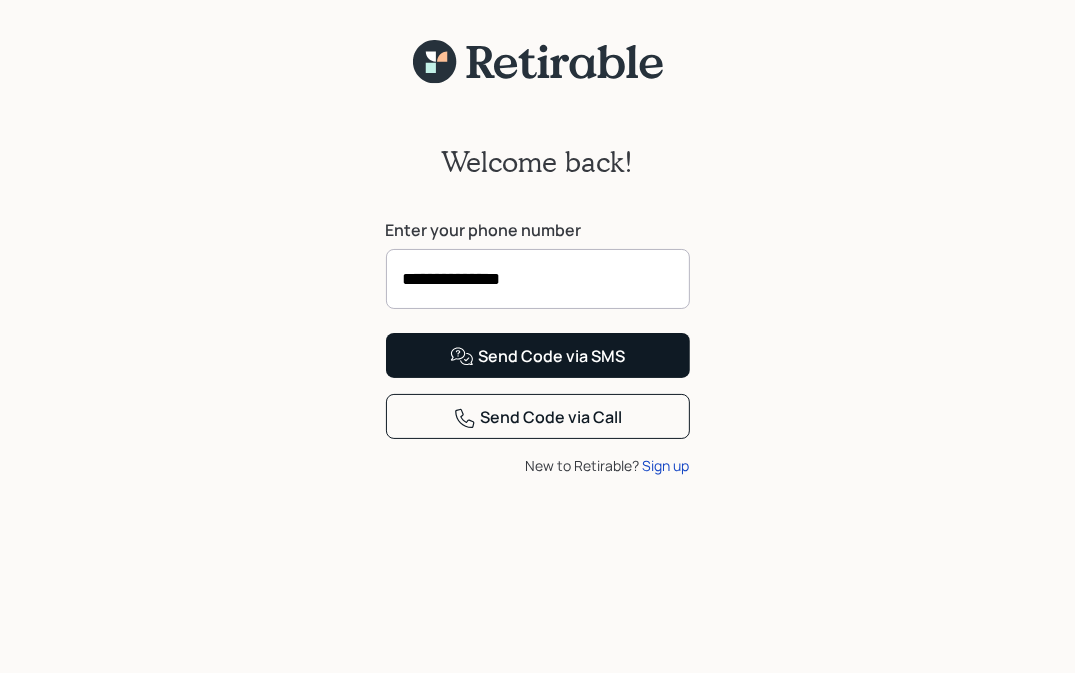 type on "**********" 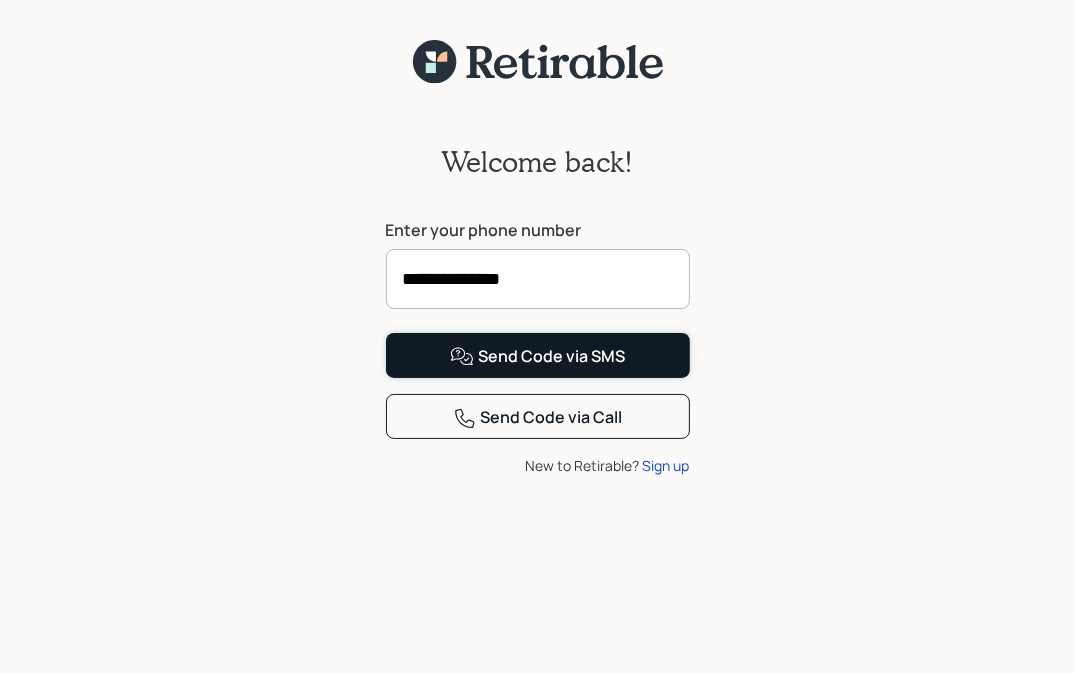 click on "Send Code via SMS" at bounding box center (537, 357) 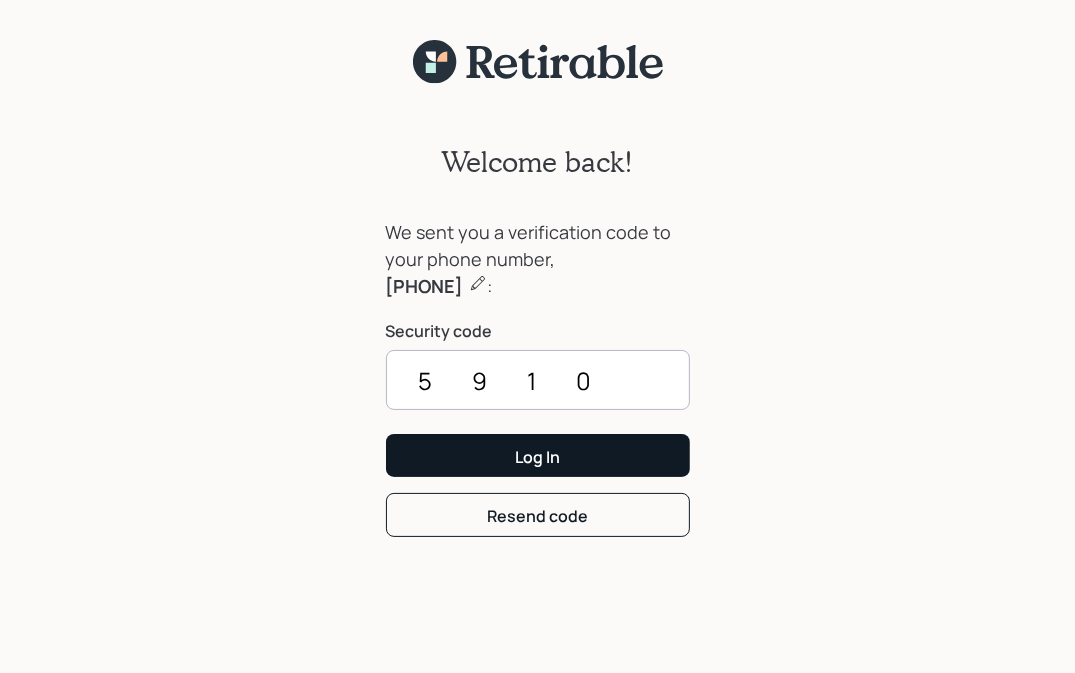 type on "5910" 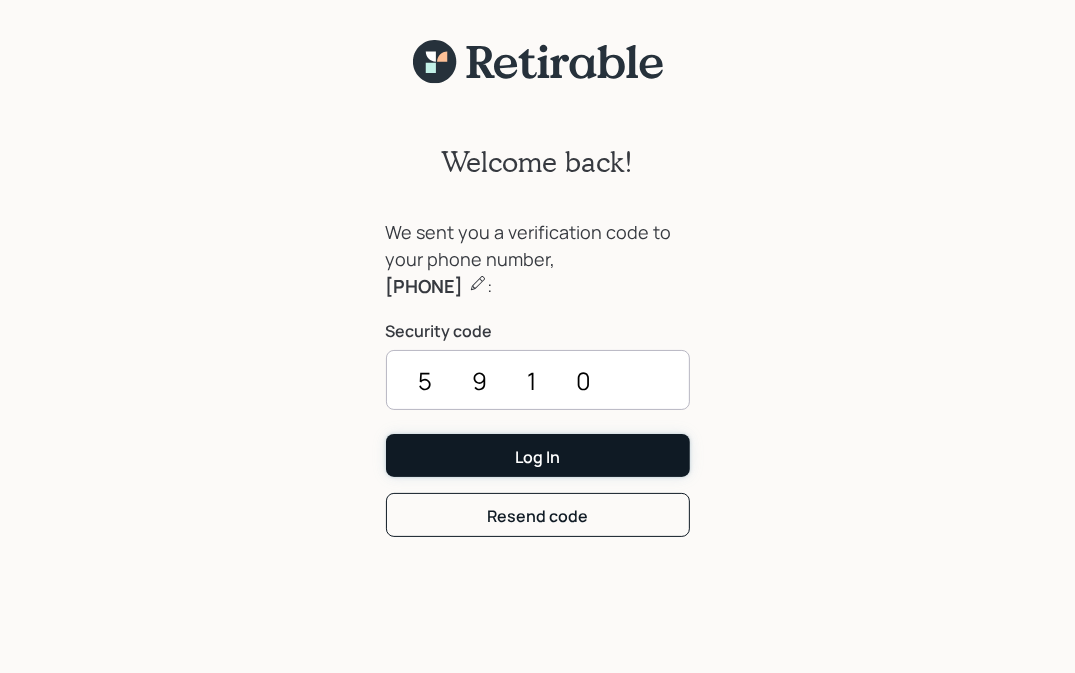 click on "Log In" at bounding box center (537, 457) 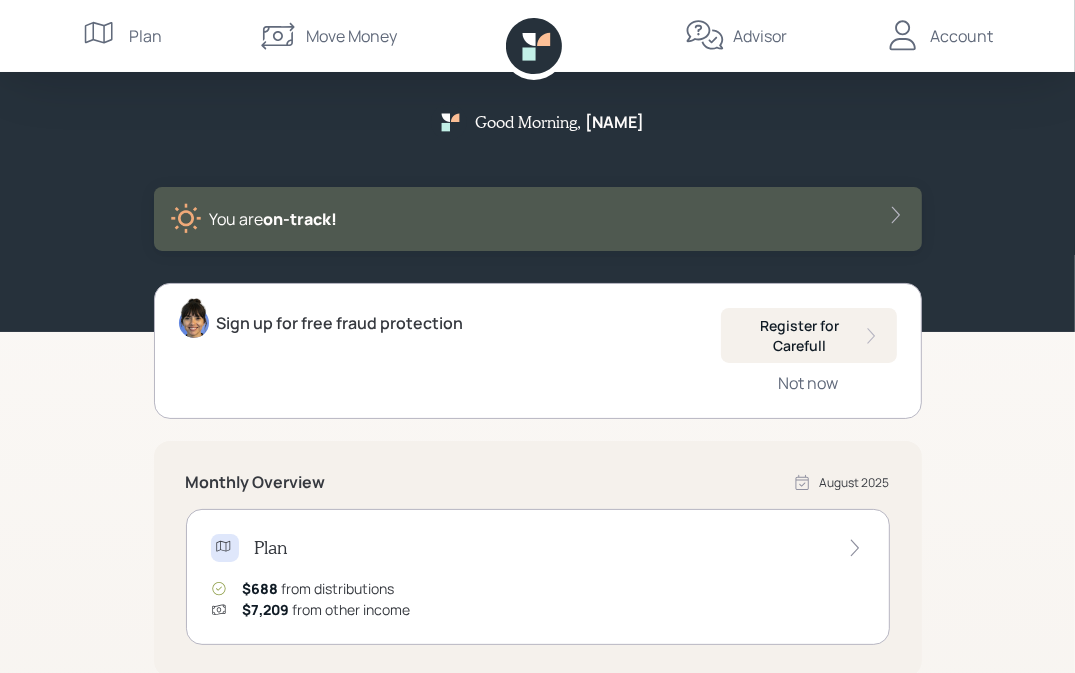 click on "Advisor" at bounding box center (760, 36) 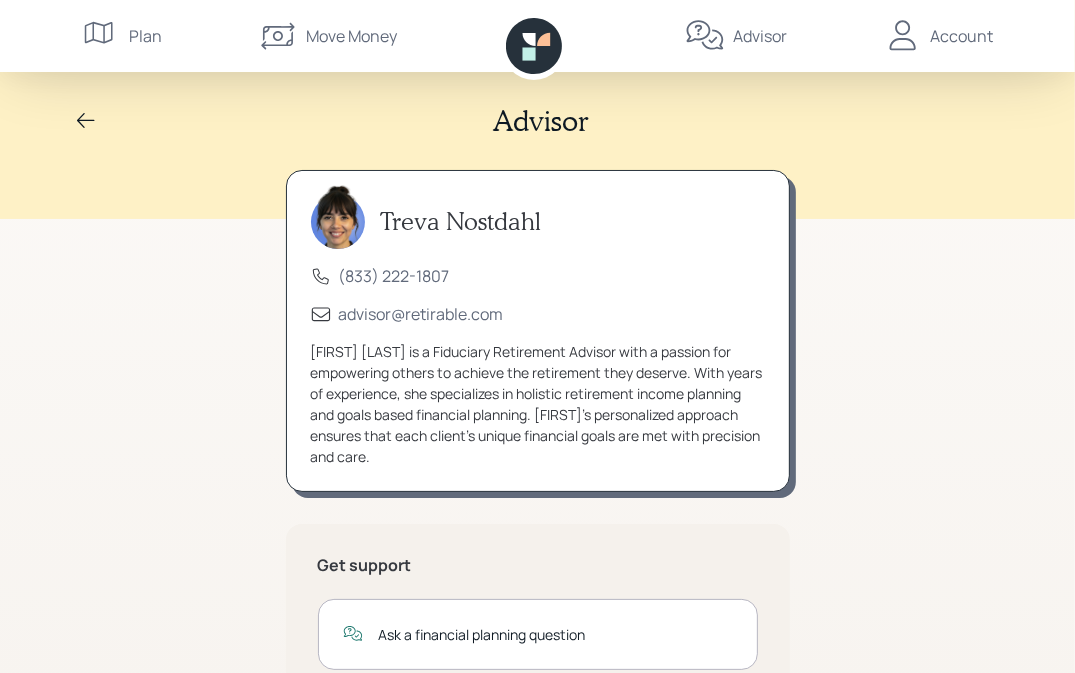 click on "Account" at bounding box center (962, 36) 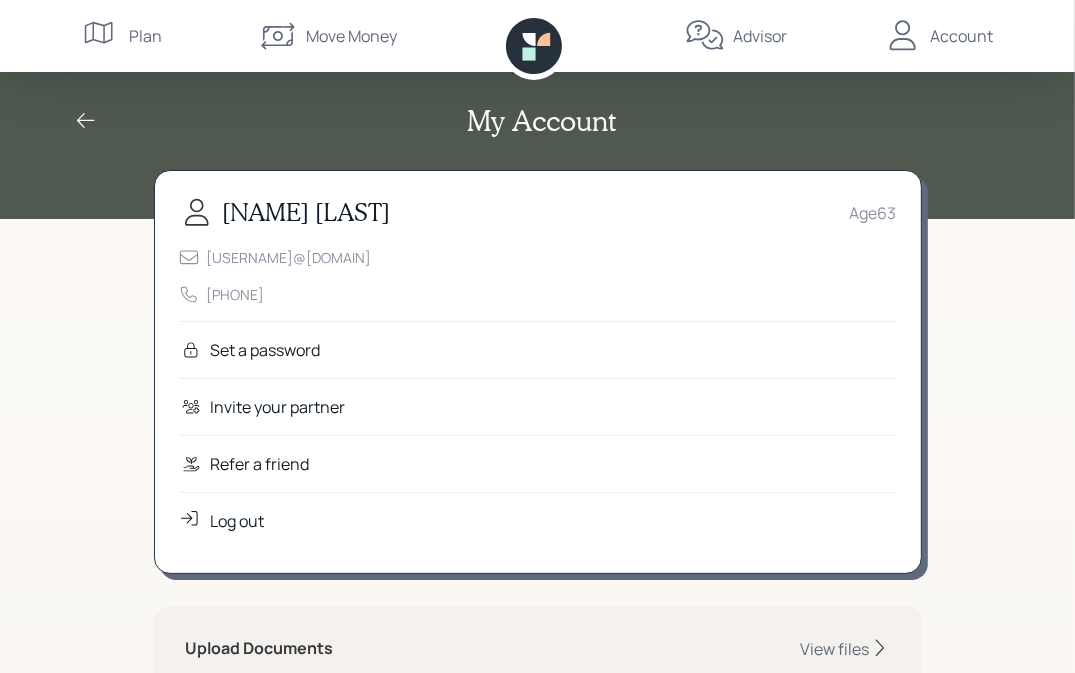 click on "Move Money" at bounding box center [351, 36] 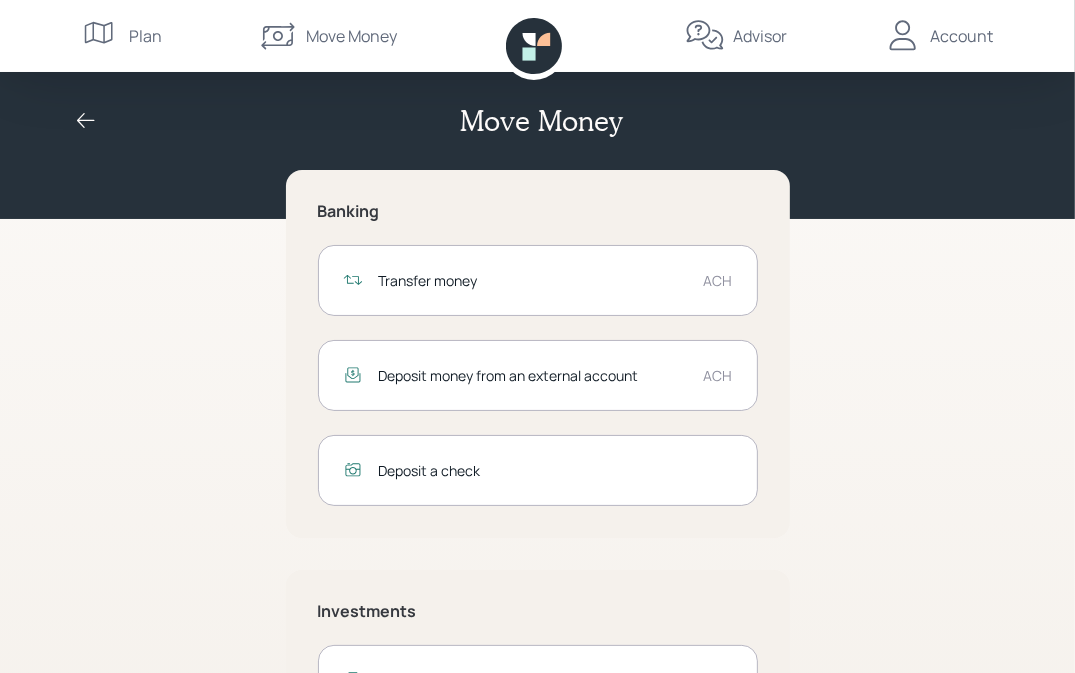 click on "Deposit money from an external account" at bounding box center (533, 375) 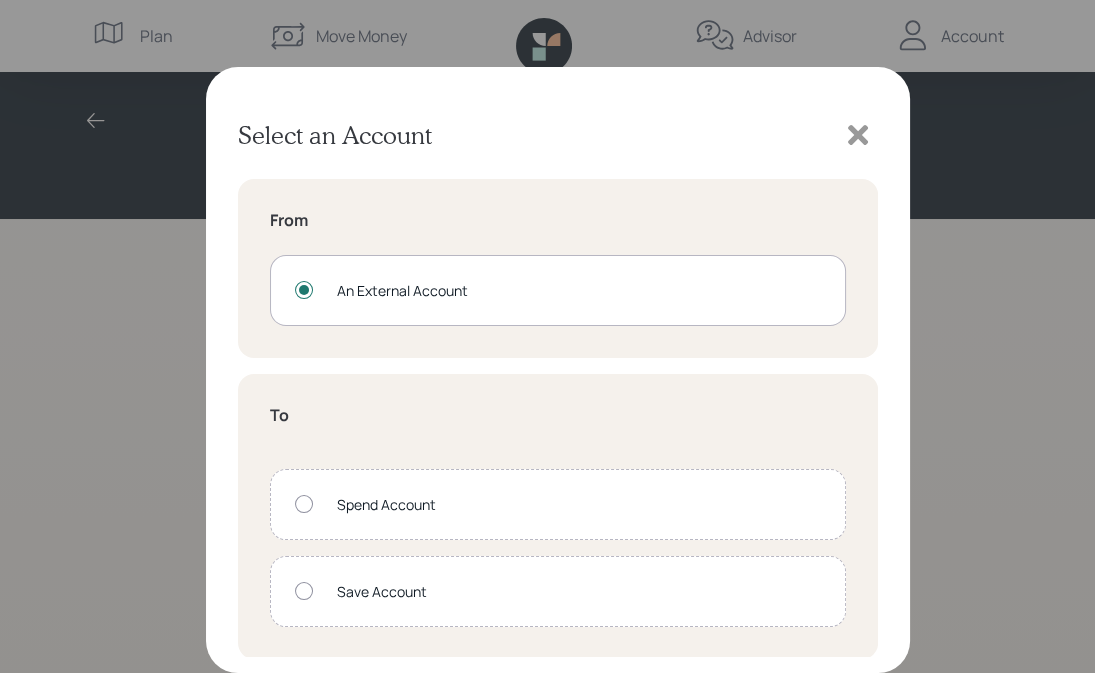 scroll, scrollTop: 0, scrollLeft: 0, axis: both 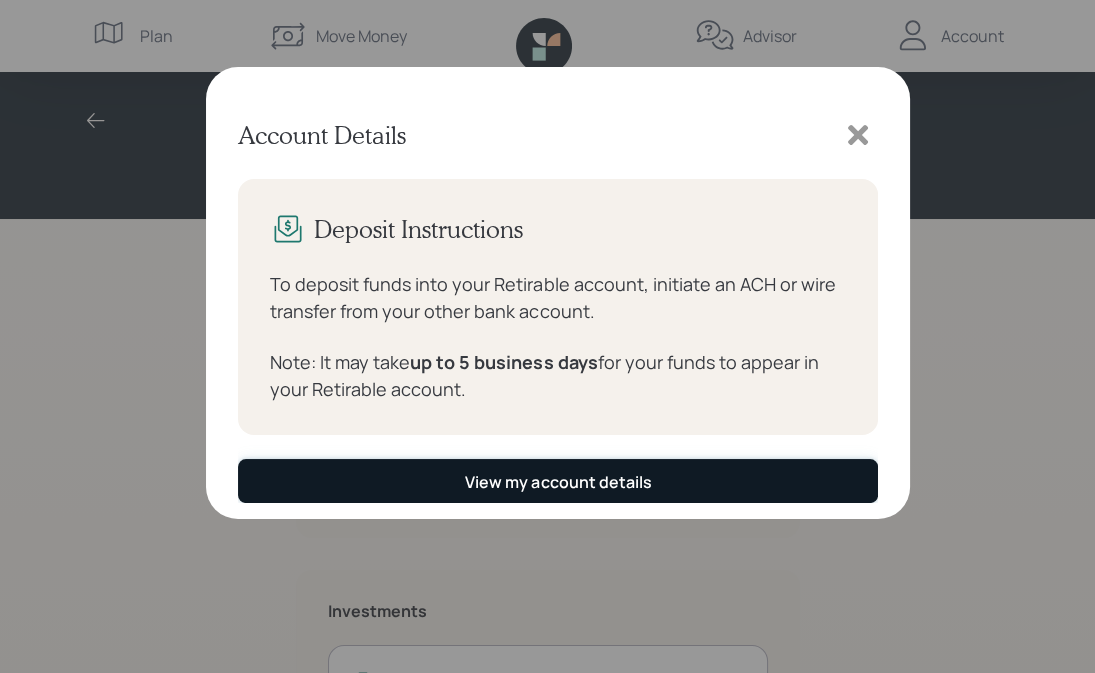click on "View my account details" at bounding box center (558, 482) 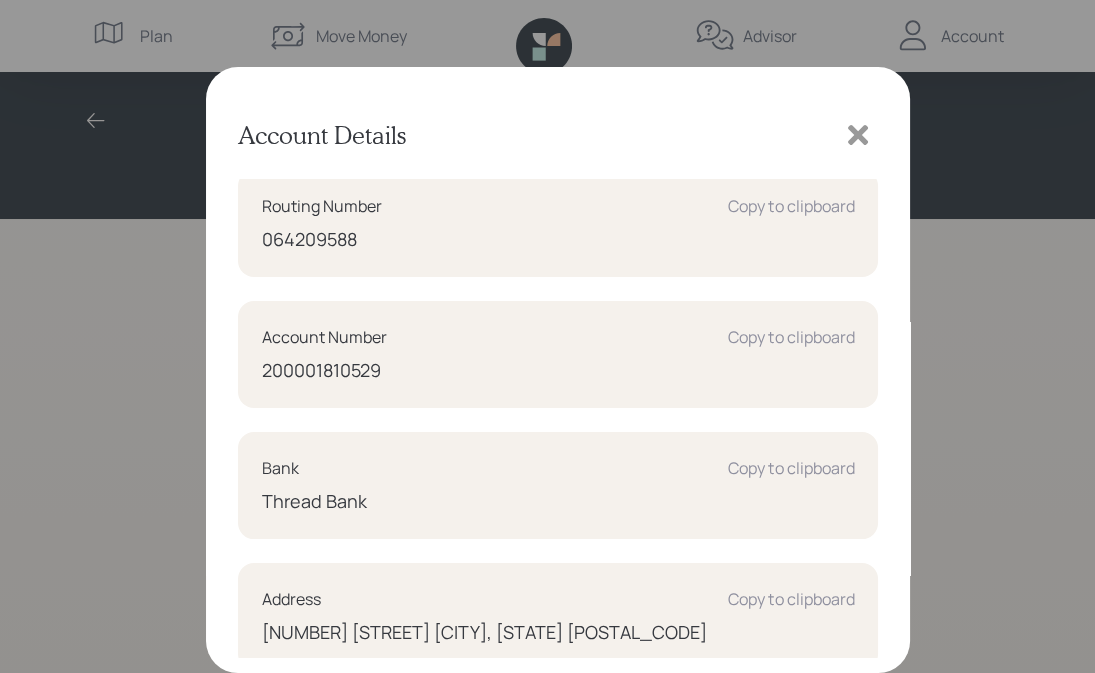 scroll, scrollTop: 242, scrollLeft: 0, axis: vertical 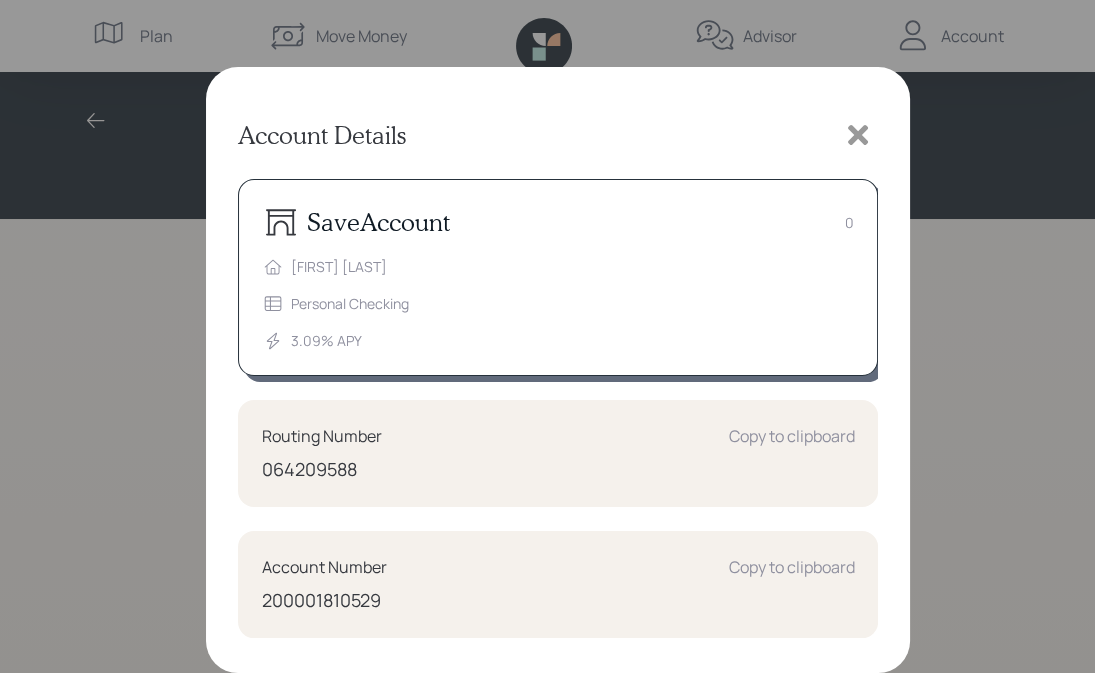 click 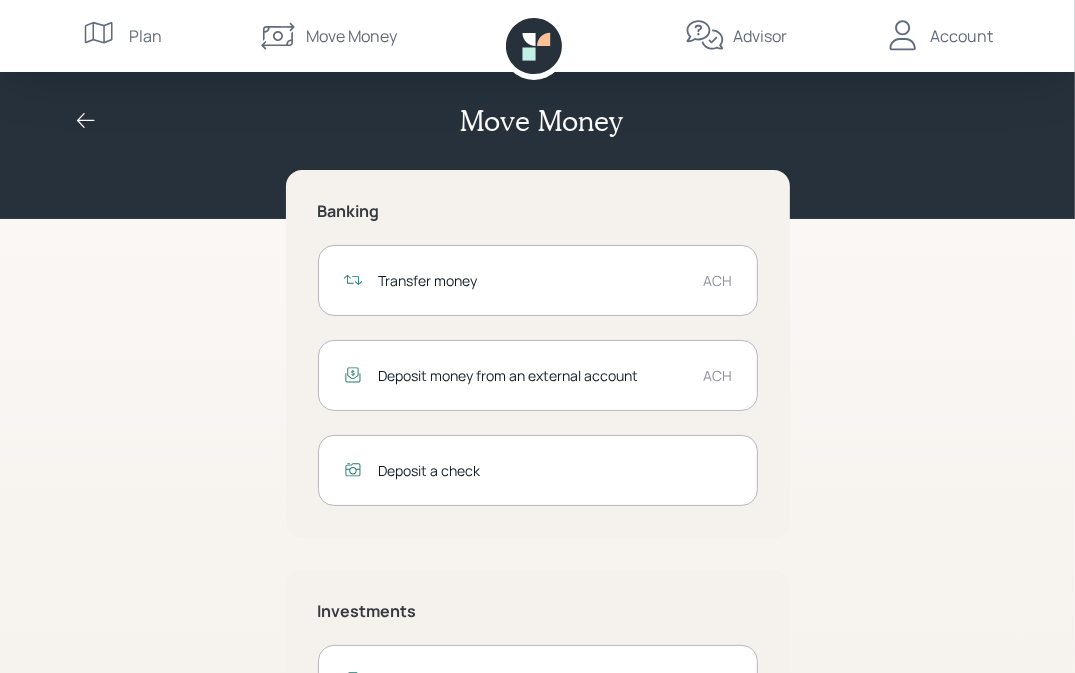 click on "ACH" at bounding box center [718, 280] 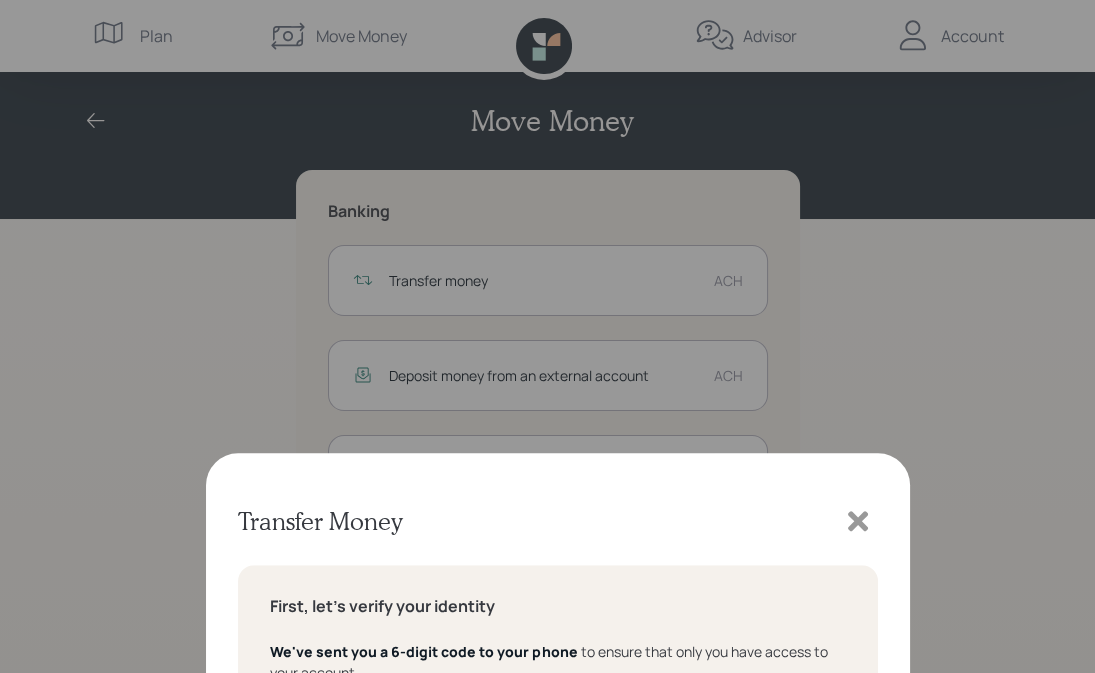 click at bounding box center (558, 392) 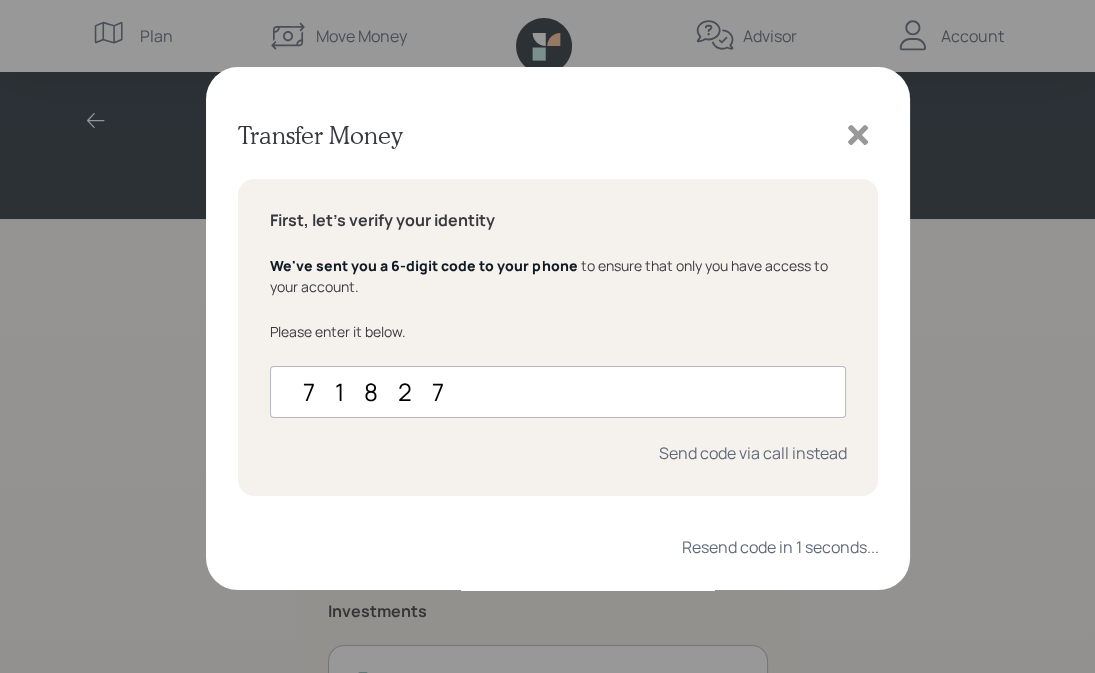 type on "718273" 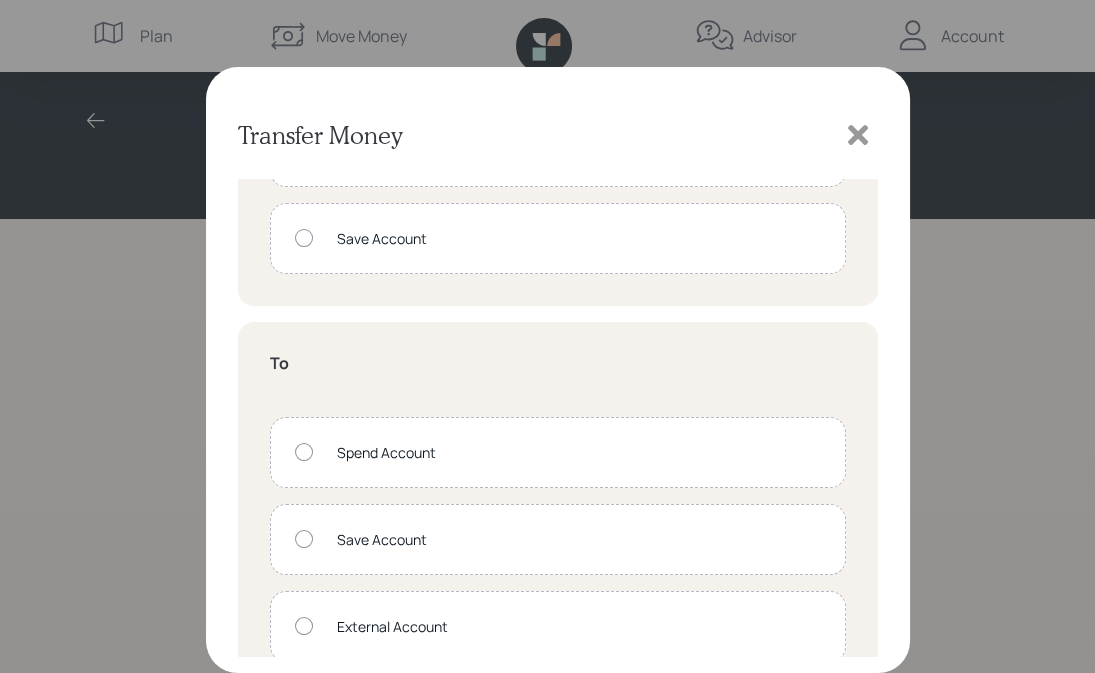 scroll, scrollTop: 194, scrollLeft: 0, axis: vertical 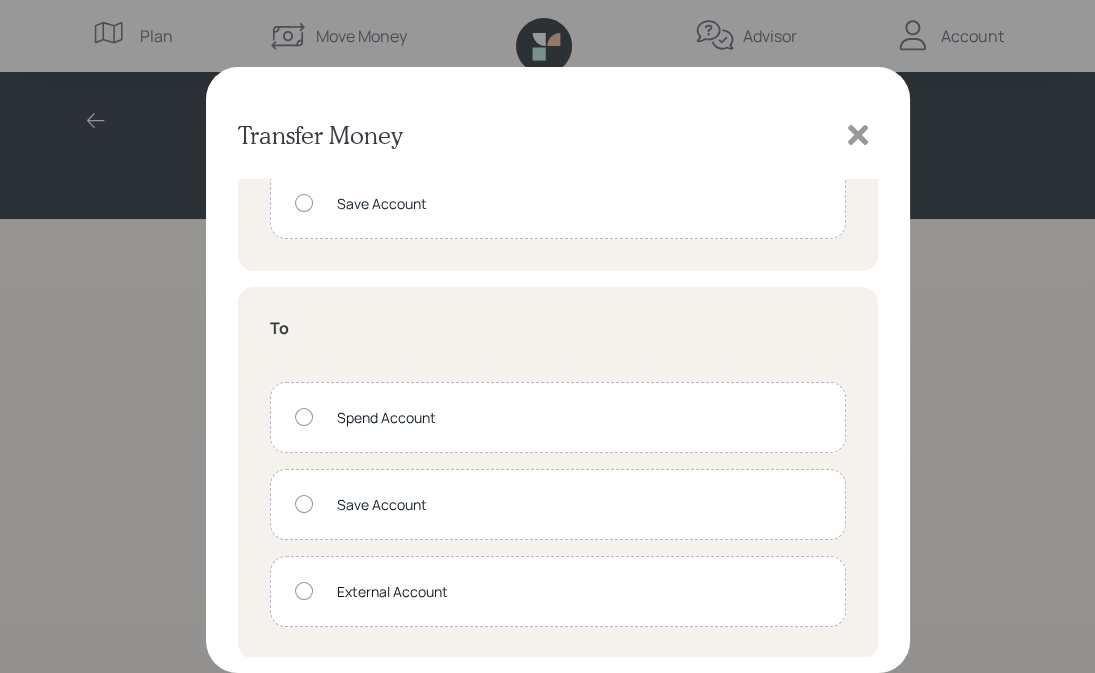 click on "External Account" at bounding box center [579, 591] 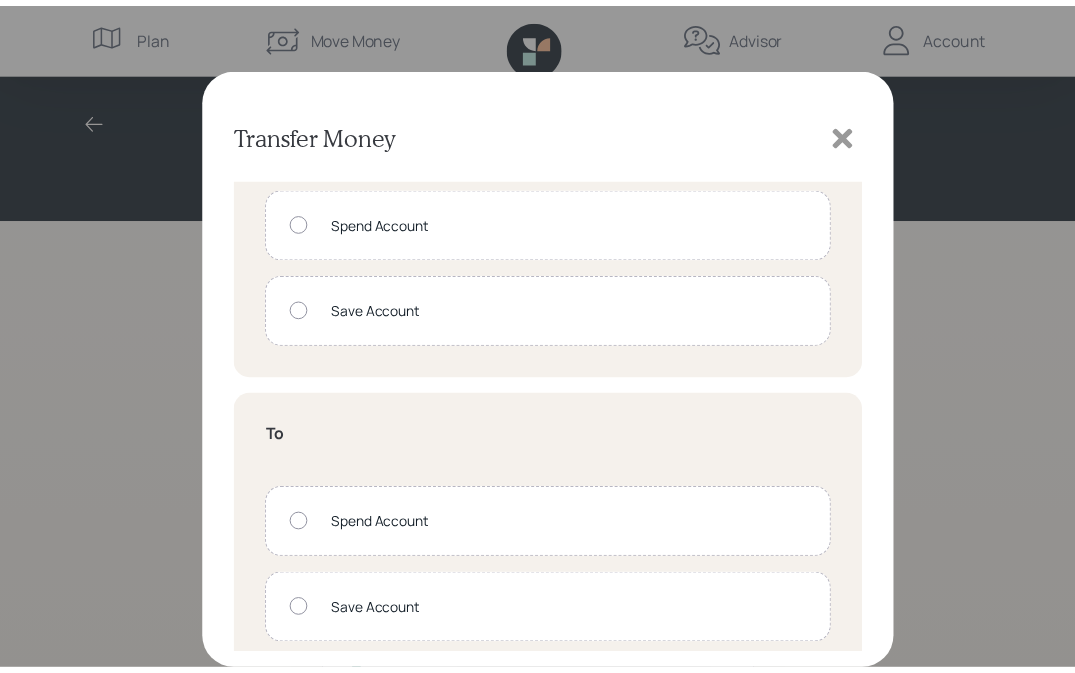 scroll, scrollTop: 0, scrollLeft: 0, axis: both 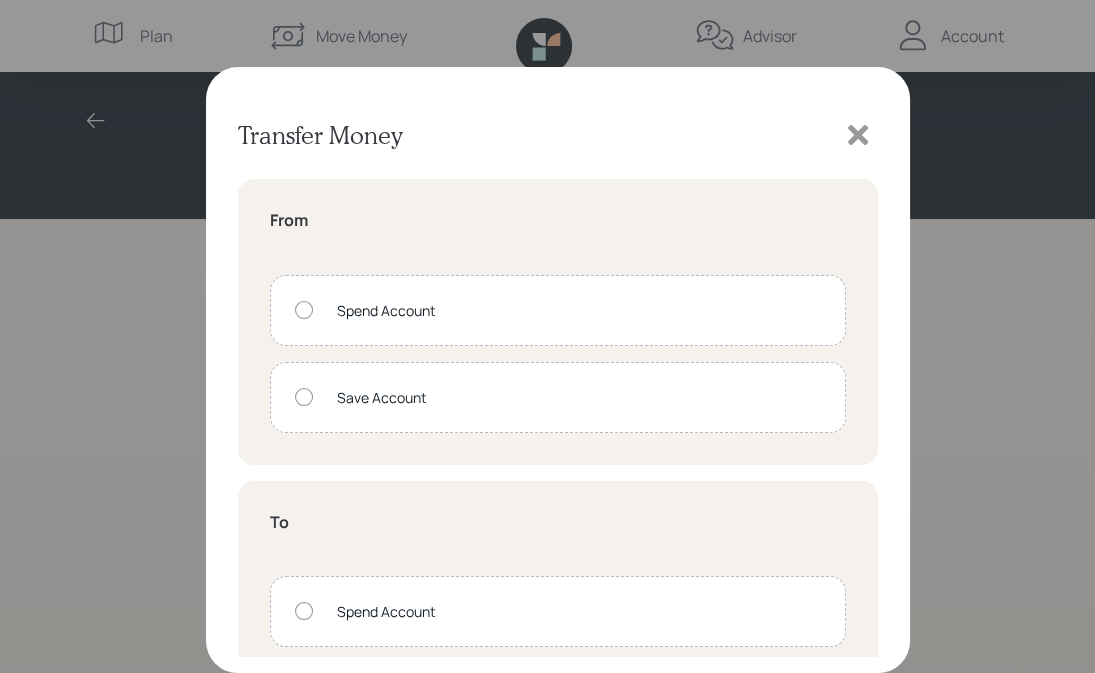 click at bounding box center (304, 310) 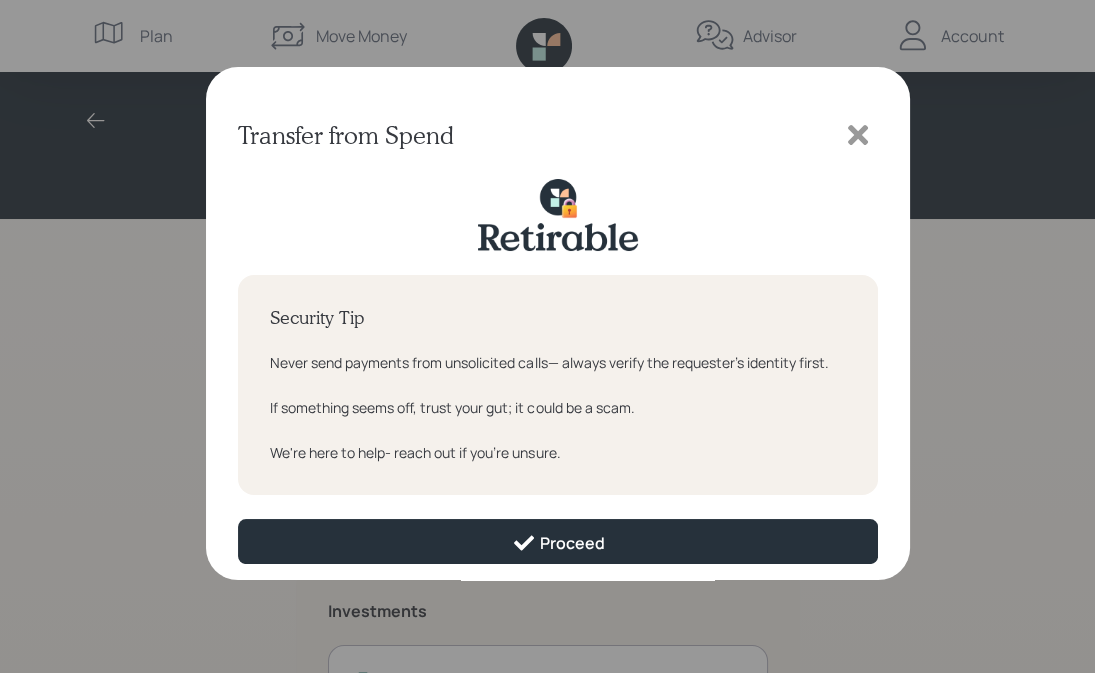 click 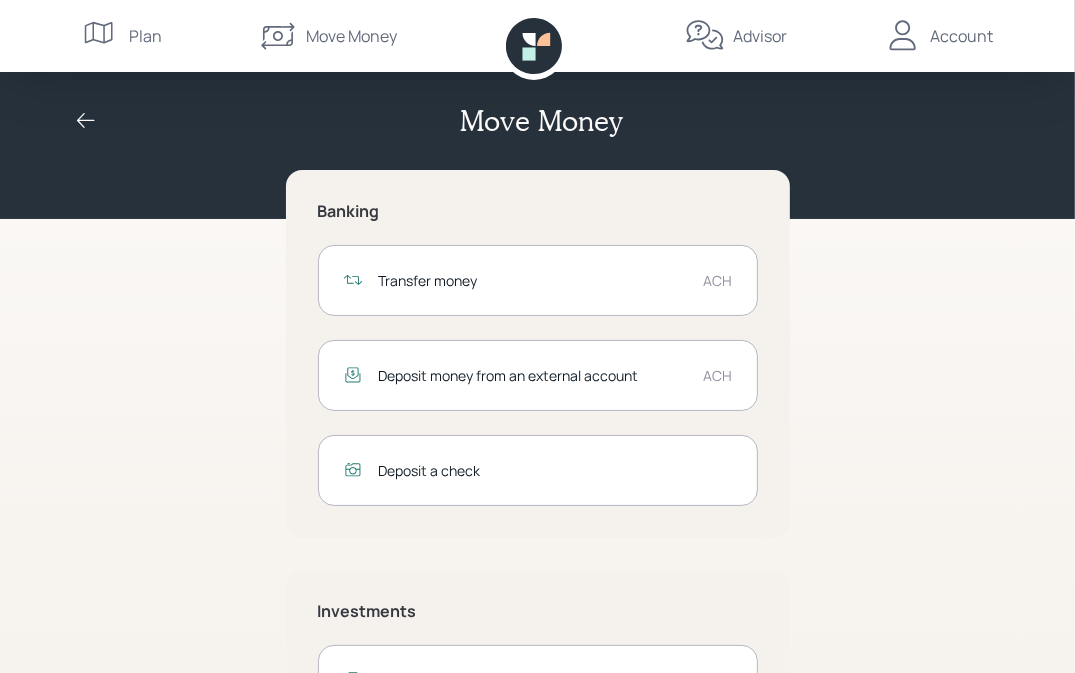 click on "Plan" at bounding box center (146, 36) 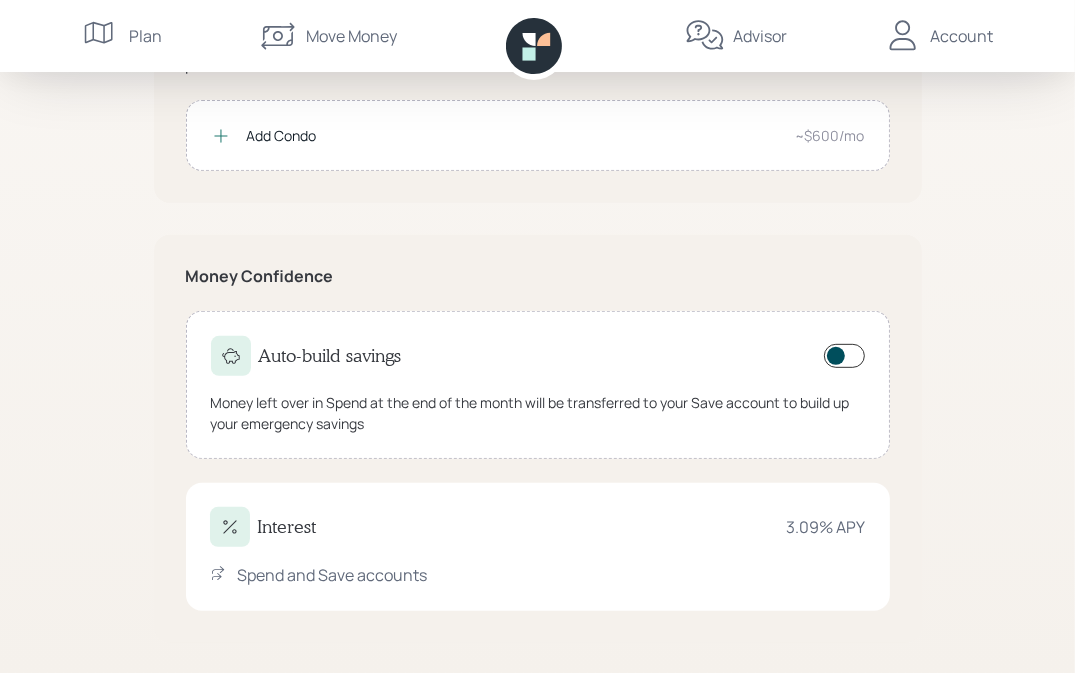 scroll, scrollTop: 0, scrollLeft: 0, axis: both 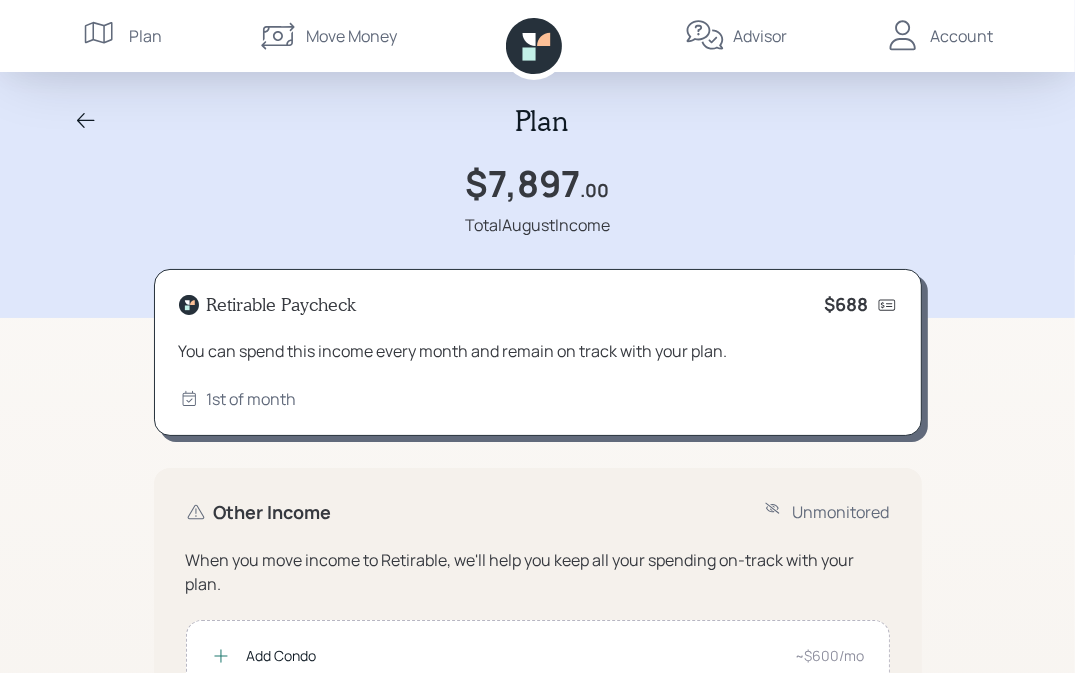click on "Advisor" at bounding box center [760, 36] 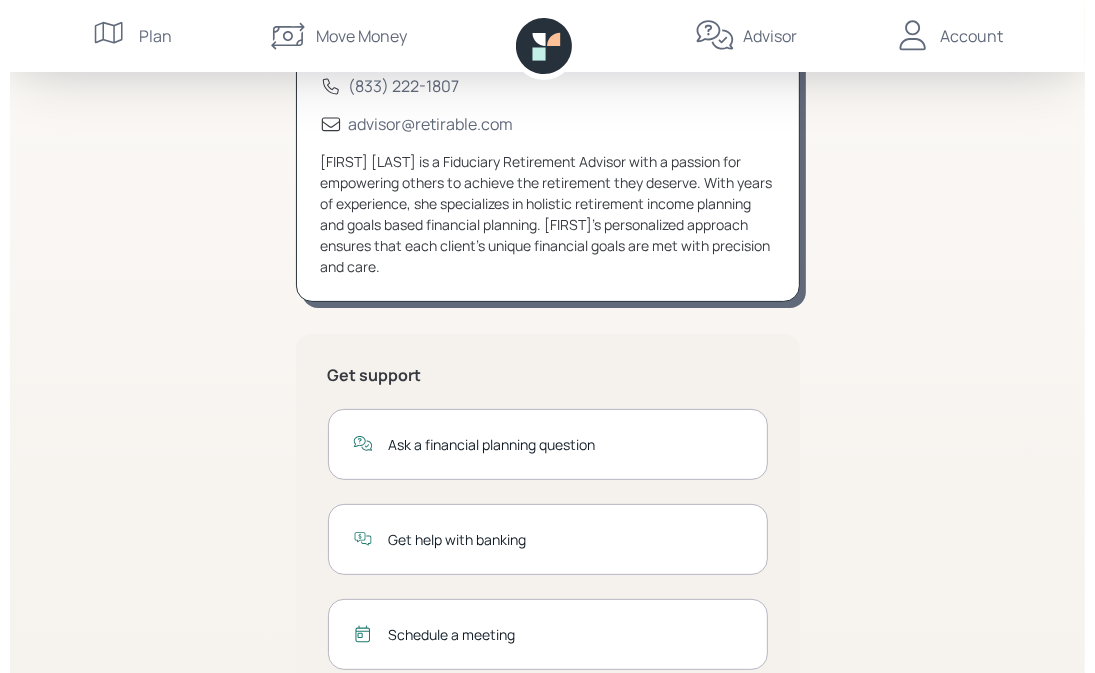 scroll, scrollTop: 0, scrollLeft: 0, axis: both 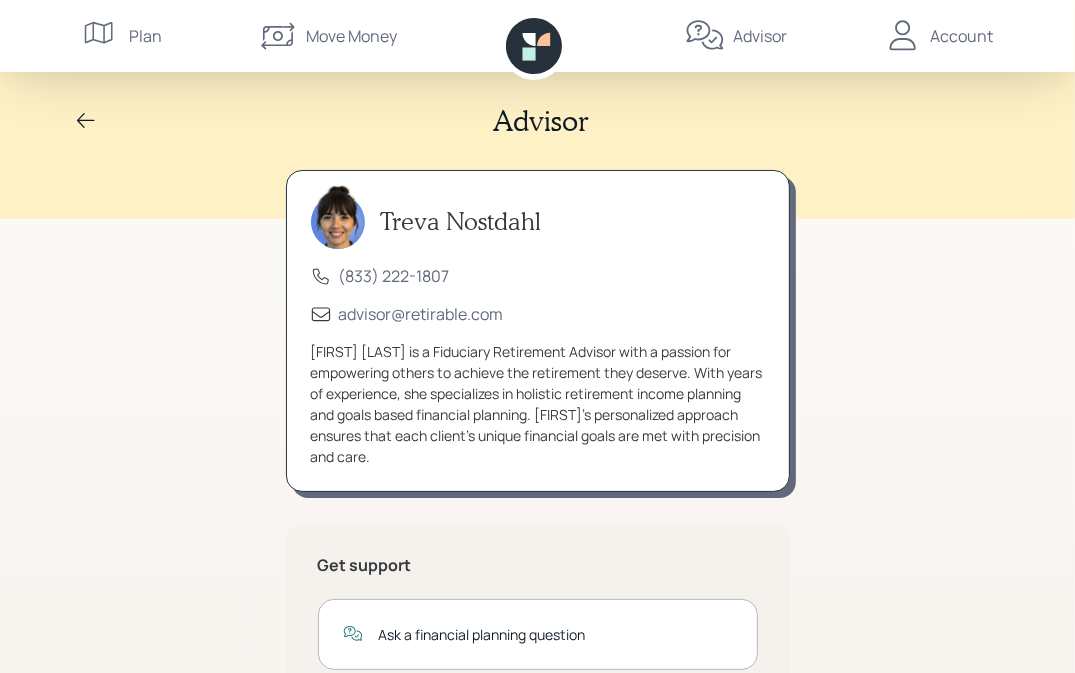 click on "Account" at bounding box center (962, 36) 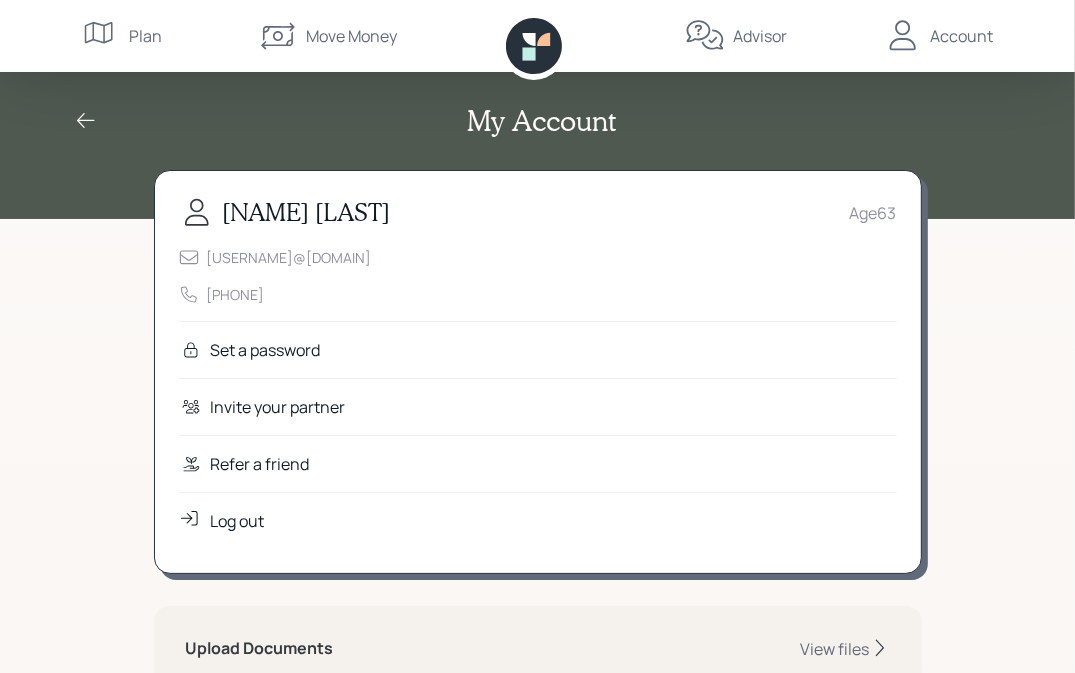 click on "Move Money" at bounding box center [351, 36] 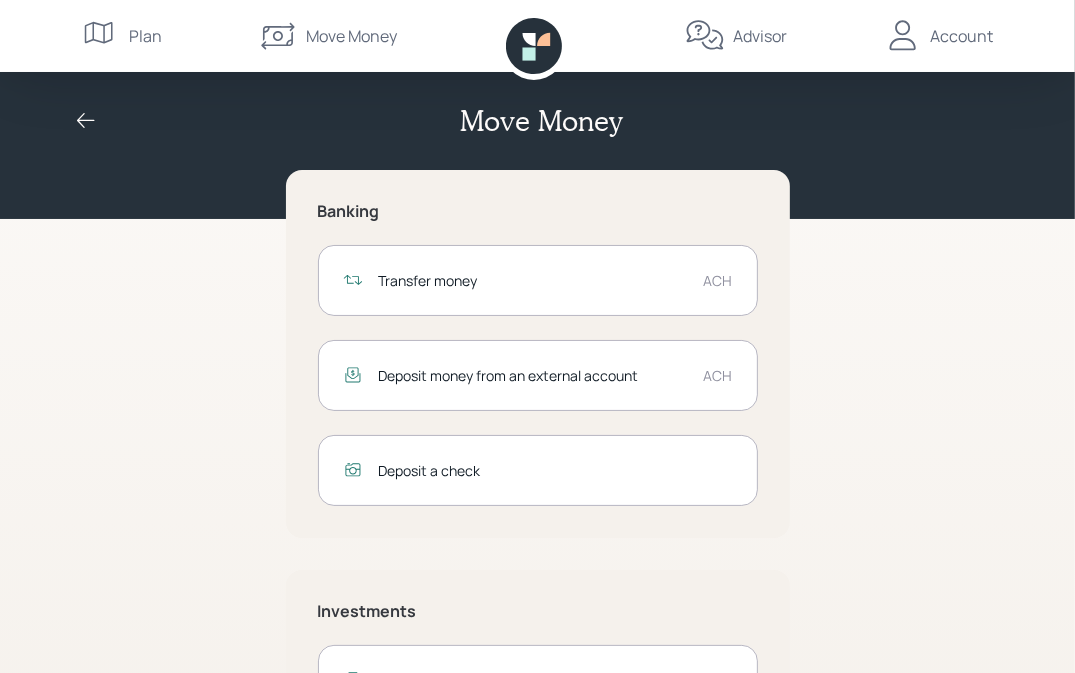 click on "Deposit money from an external account" at bounding box center (533, 375) 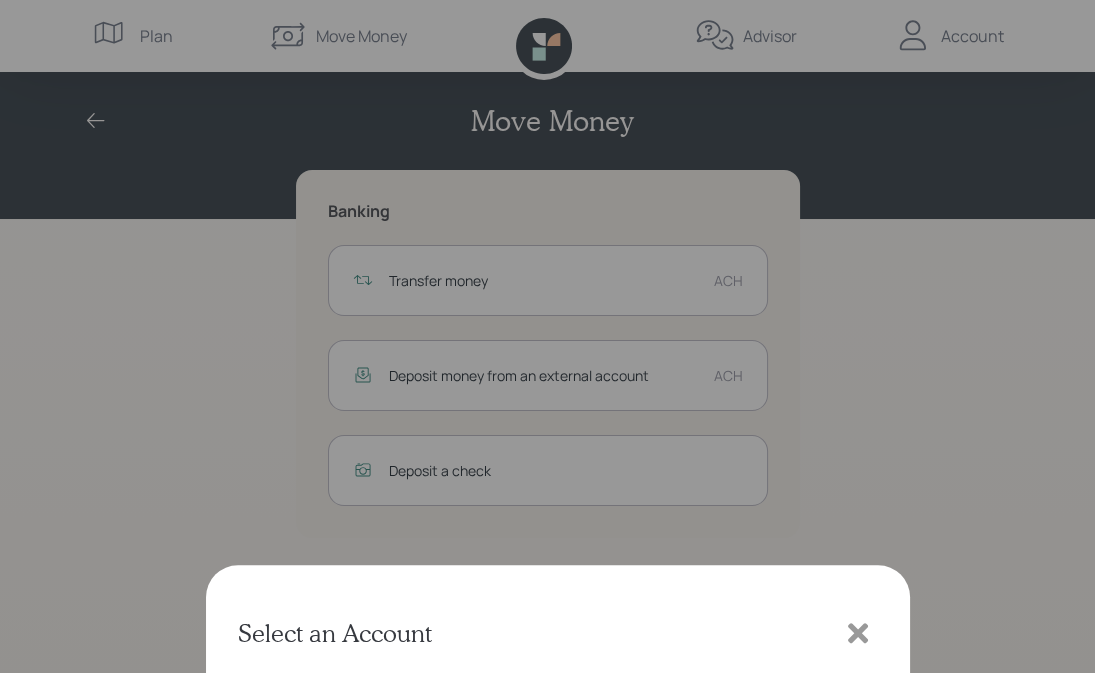 click on "An External Account" at bounding box center (579, 290) 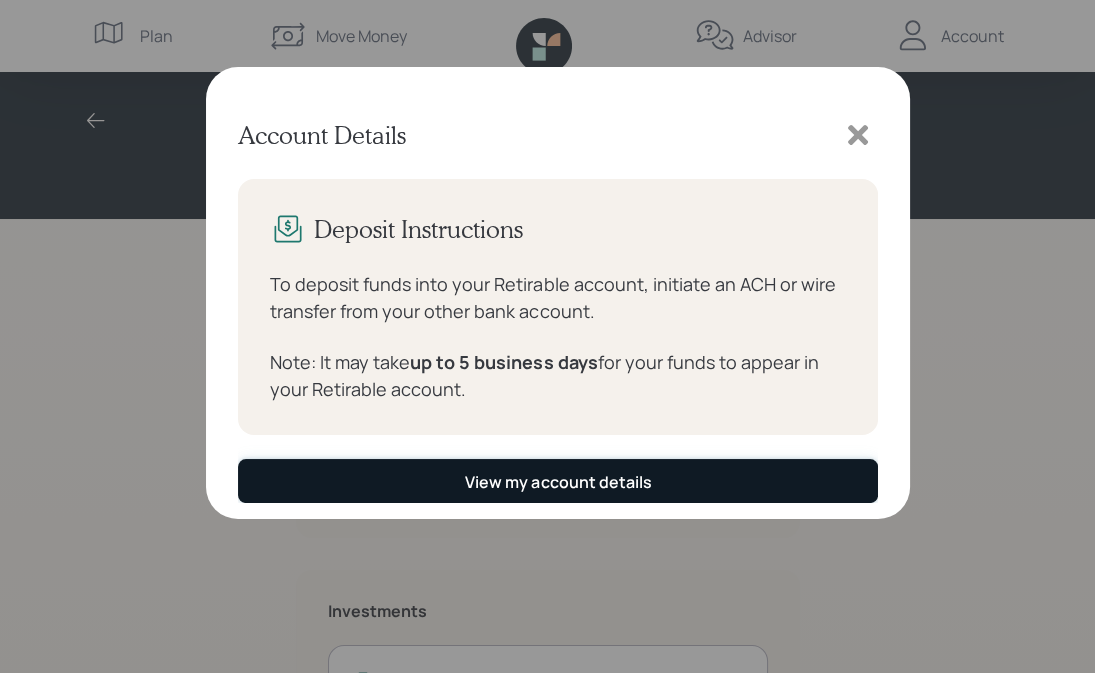 click on "View my account details" at bounding box center [558, 482] 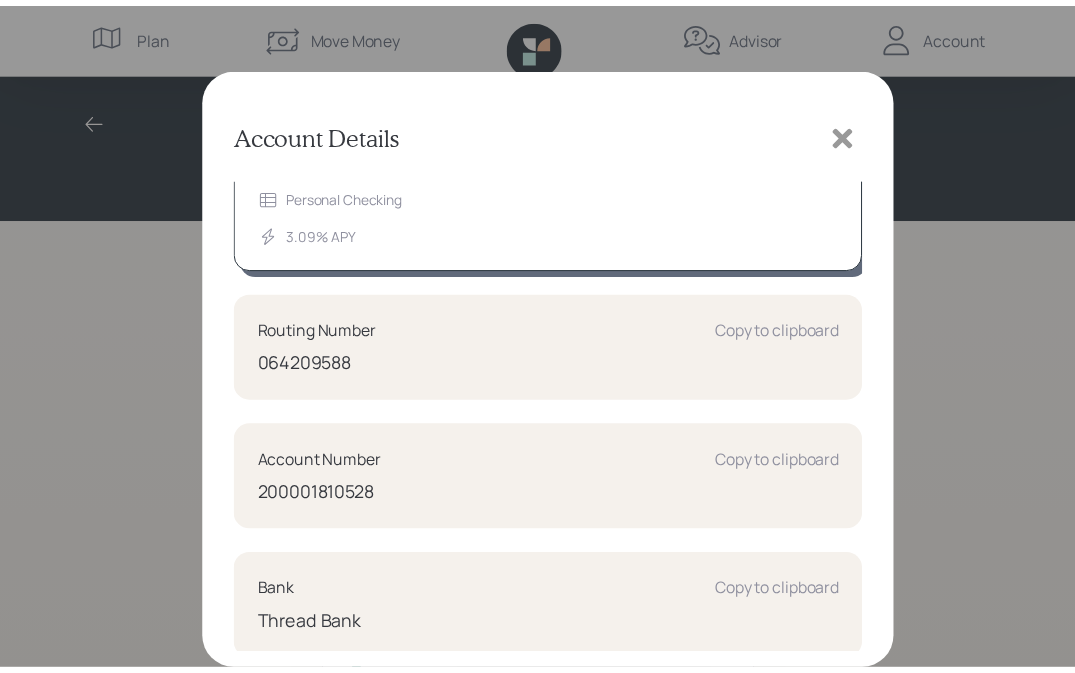 scroll, scrollTop: 242, scrollLeft: 0, axis: vertical 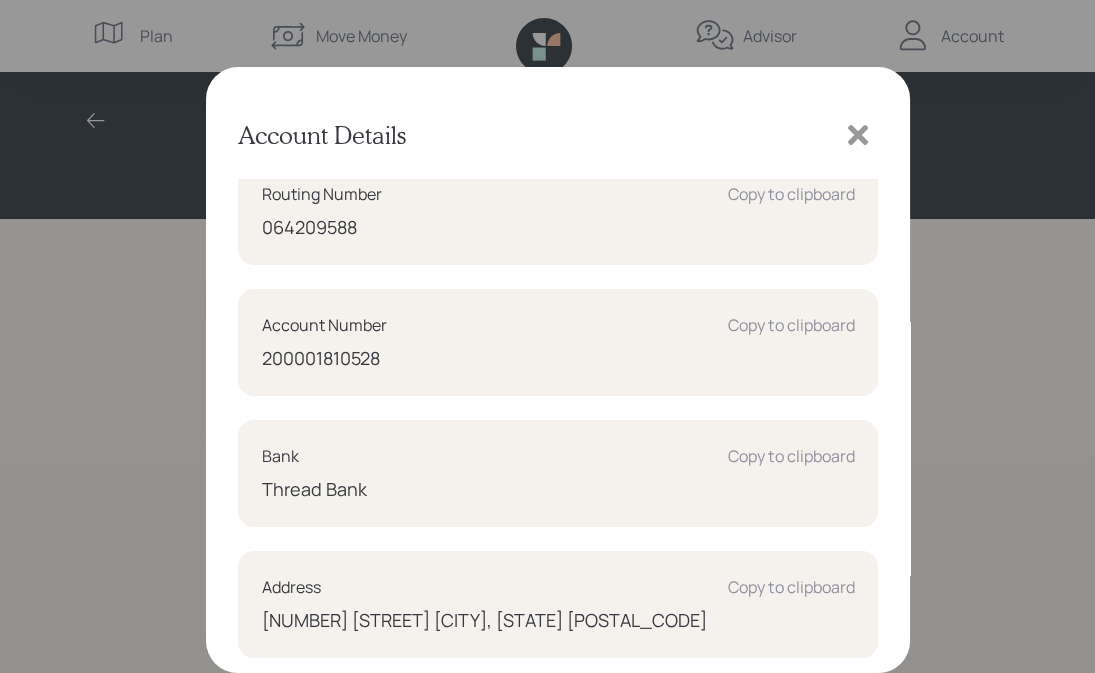 click 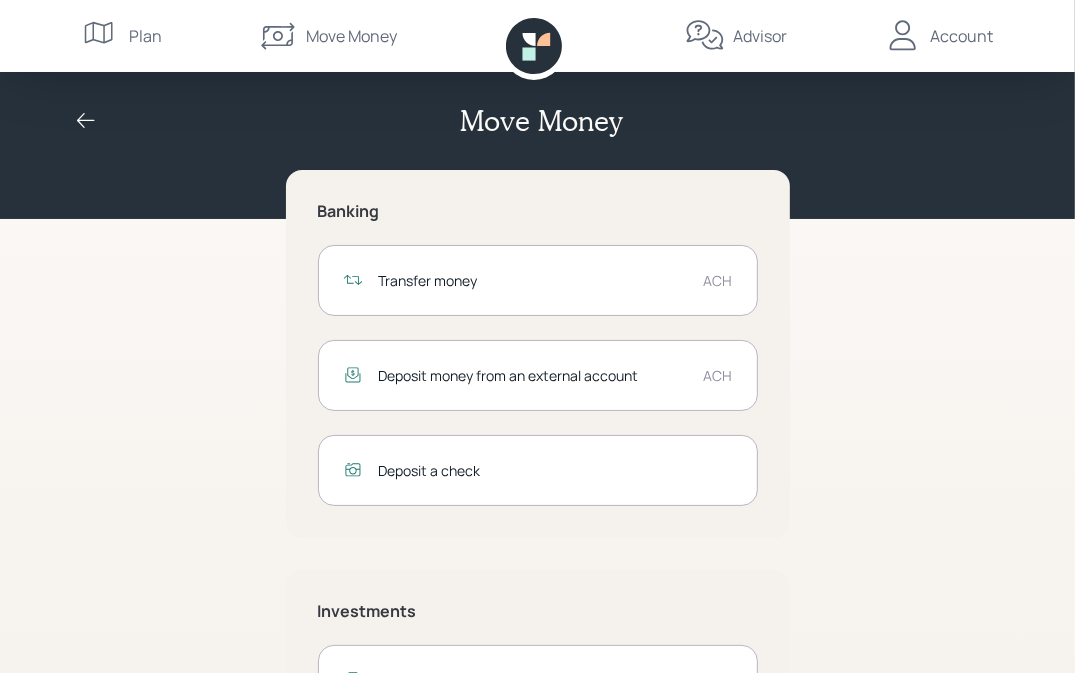 click on "Account" at bounding box center (962, 36) 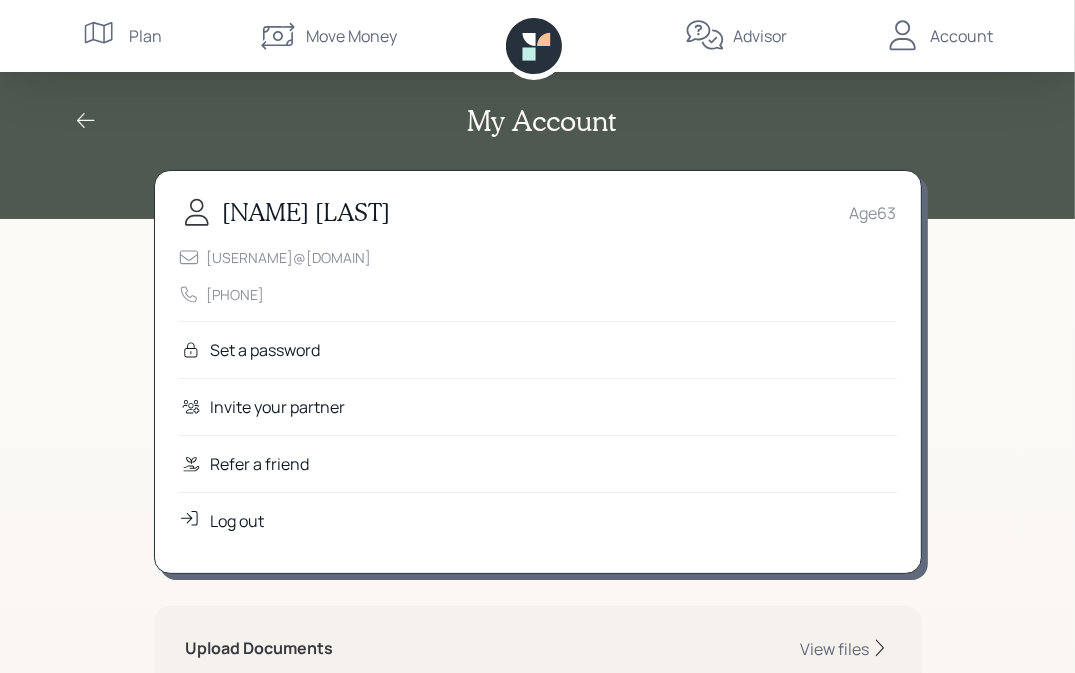 click on "Log out" at bounding box center [238, 521] 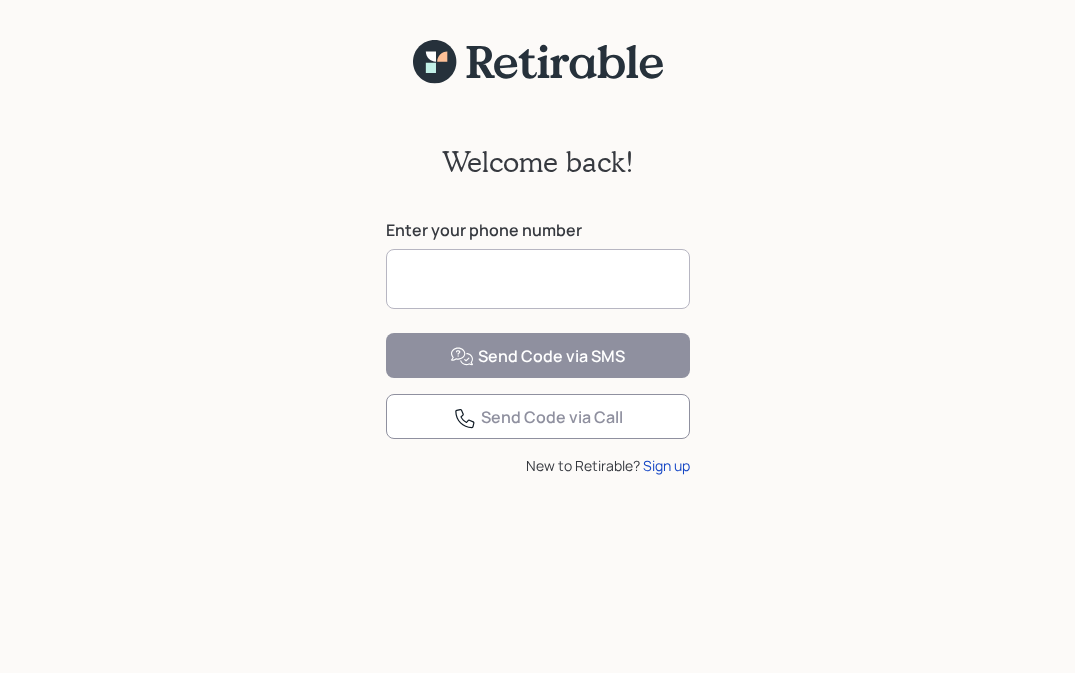 scroll, scrollTop: 0, scrollLeft: 0, axis: both 